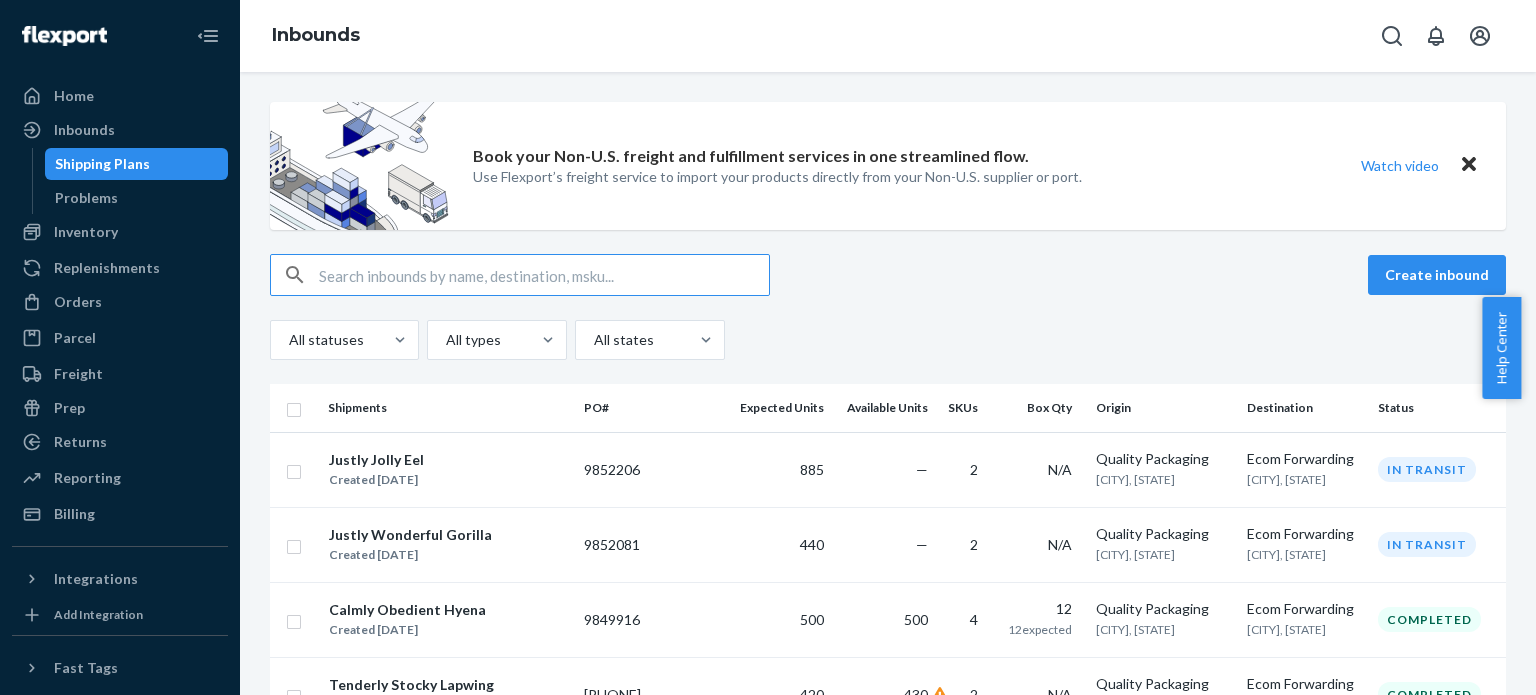 scroll, scrollTop: 0, scrollLeft: 0, axis: both 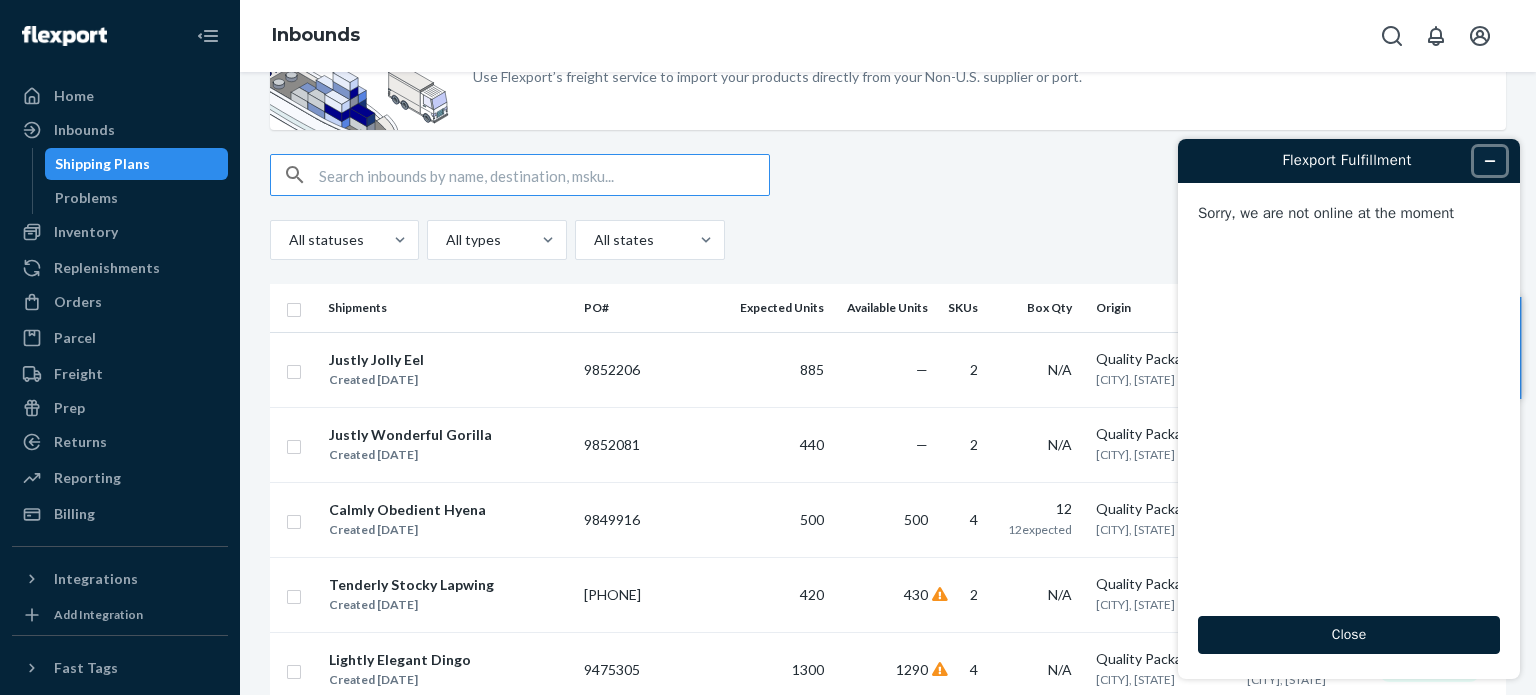 click 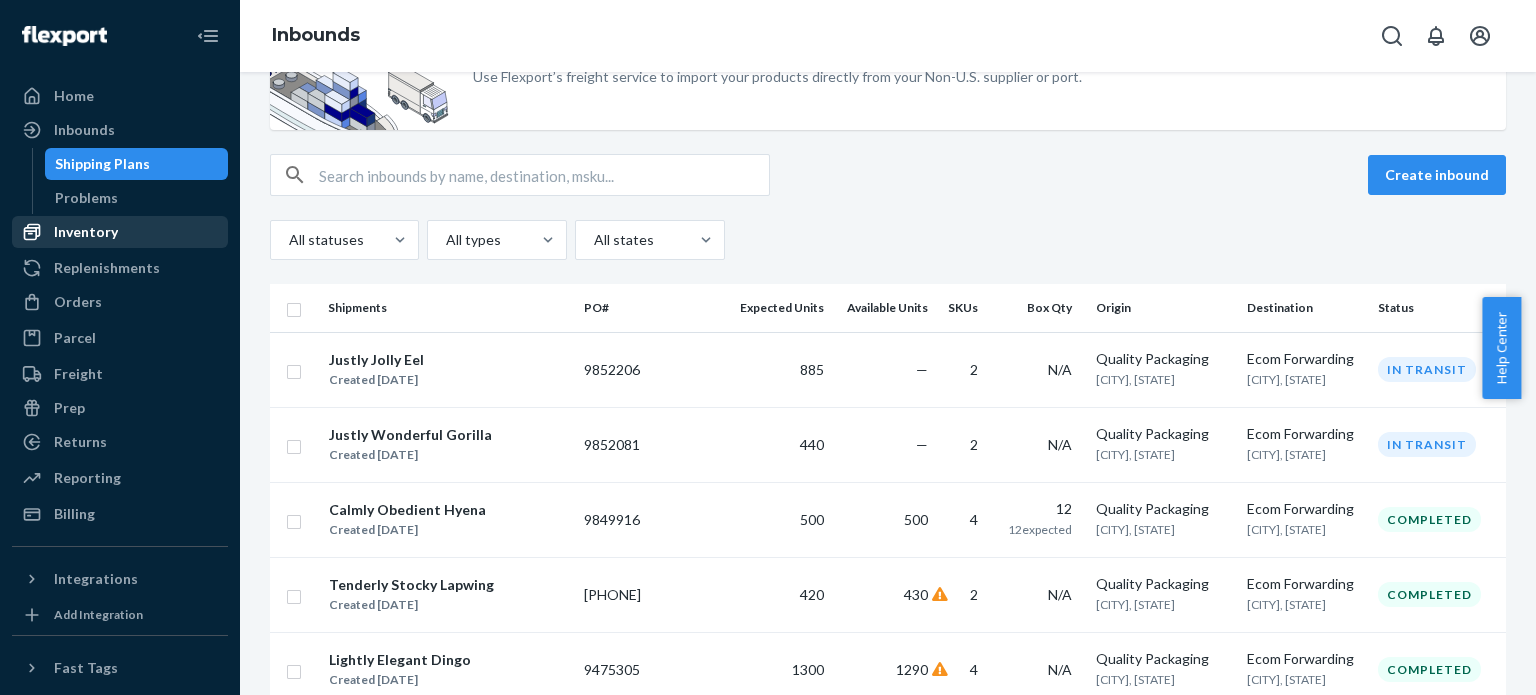 click on "Inventory" at bounding box center (86, 232) 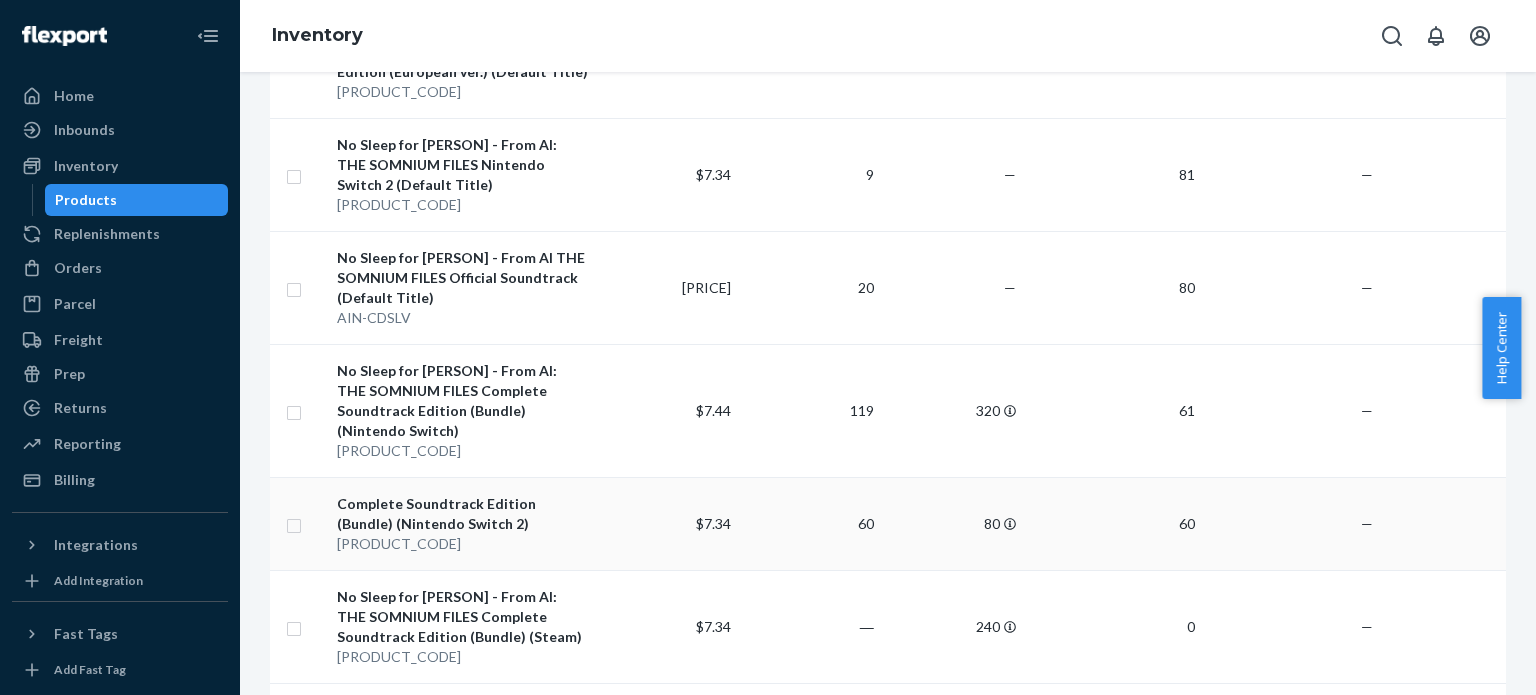 scroll, scrollTop: 1202, scrollLeft: 0, axis: vertical 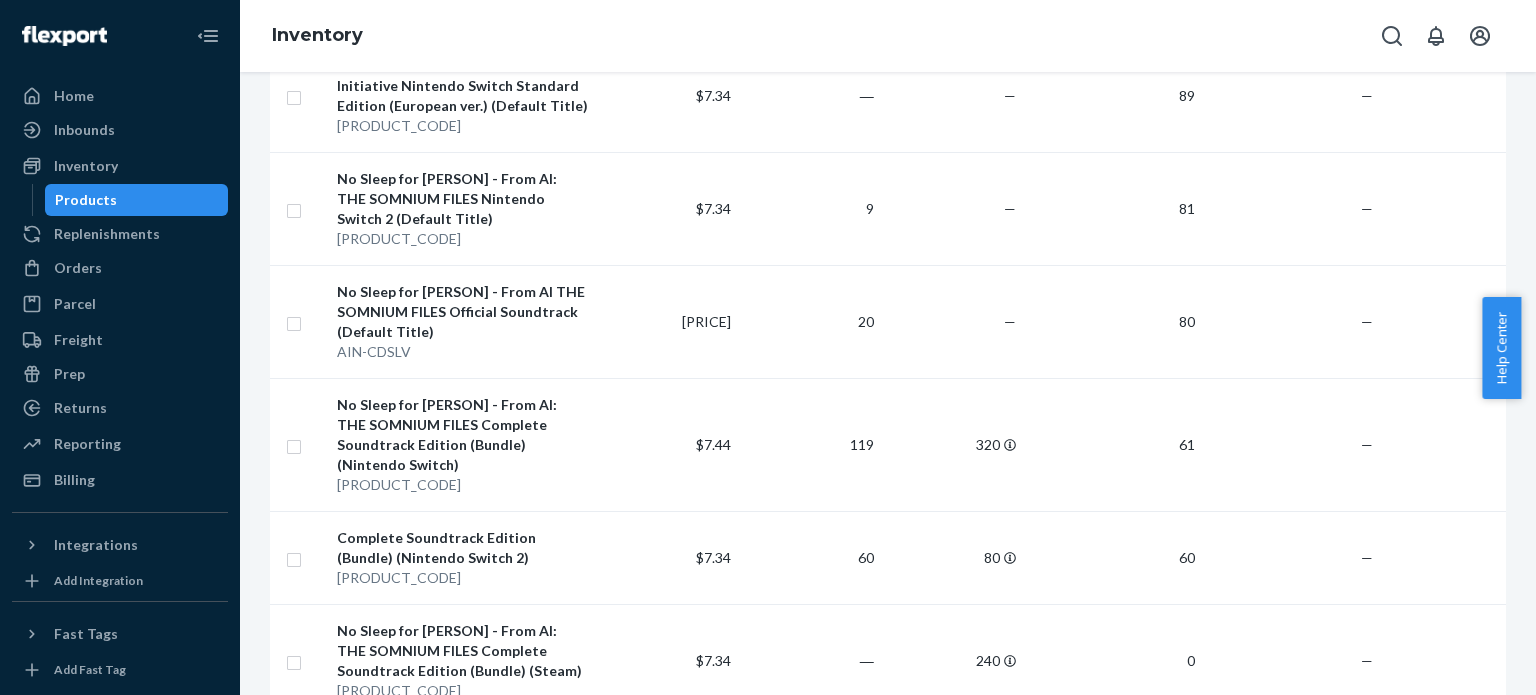 click on "Action Create product Create bundle Bulk create products Bulk update products Bulk update bundles Bulk update product alias attribute Sync Catalog Standard Active All locations Products Bundles Name Fulfillment Fee 30d Orders Inbound DTC Fulfillment Reserve Storage Unavailable Holiday Card [YEAR] (Default Title) HOL-CARD-[YEAR] ― — 837 — — WDO Starter Kit (Default Title) RC-BUN-HOL50OFF [PRICE] 2 — 599 — — Fitness Circuit Nintendo Switch (Default Title) FIT-NSW-SE [PRICE] ― — 471 — — Master Detective Archives: RAIN CODE Standard Edition Nintendo Switch (Default Title) RC-NSW-SE [PRICE] 1 — 257 — — No Sleep for [PERSON] - From AI: THE SOMNIUM FILES Nintendo Switch Holographic Edition (Default Title) AIN-NSW-SE [PRICE] 5 — 205 — — Psycho-Noir Bundle (Default Title) RC-DRD-HOL50OFF [PRICE] 2 — 204 — — Master Detective Archives: RAIN CODE Plus PlayStation®5 Standard Edition (Default Title) RC-PS5-SE [PRICE] 2 — 156 — — RC-STM-LE [PRICE] ― — 148 — — AIN-STM-SE [PRICE] 2" at bounding box center [888, 383] 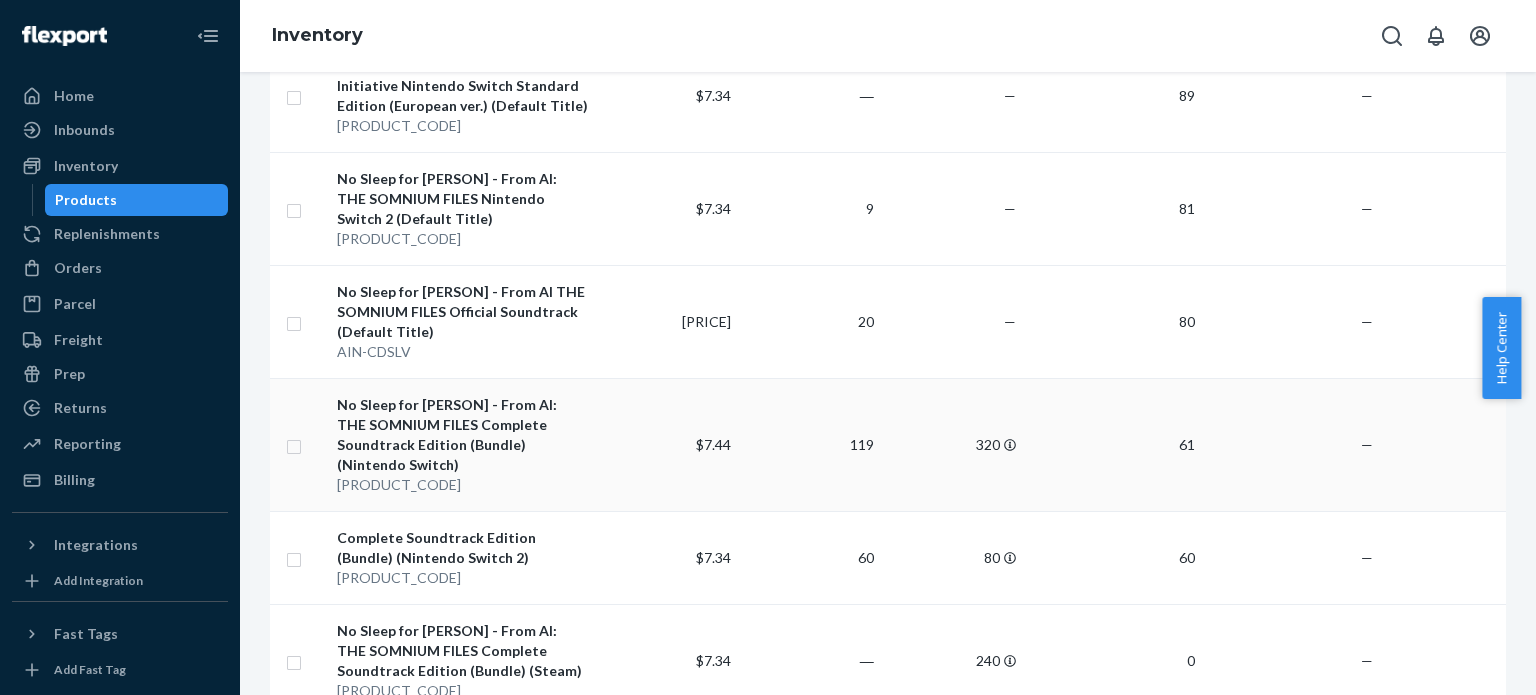 click on "No Sleep for [PERSON] - From AI: THE SOMNIUM FILES Complete Soundtrack Edition (Bundle) (Nintendo Switch)" at bounding box center (462, 435) 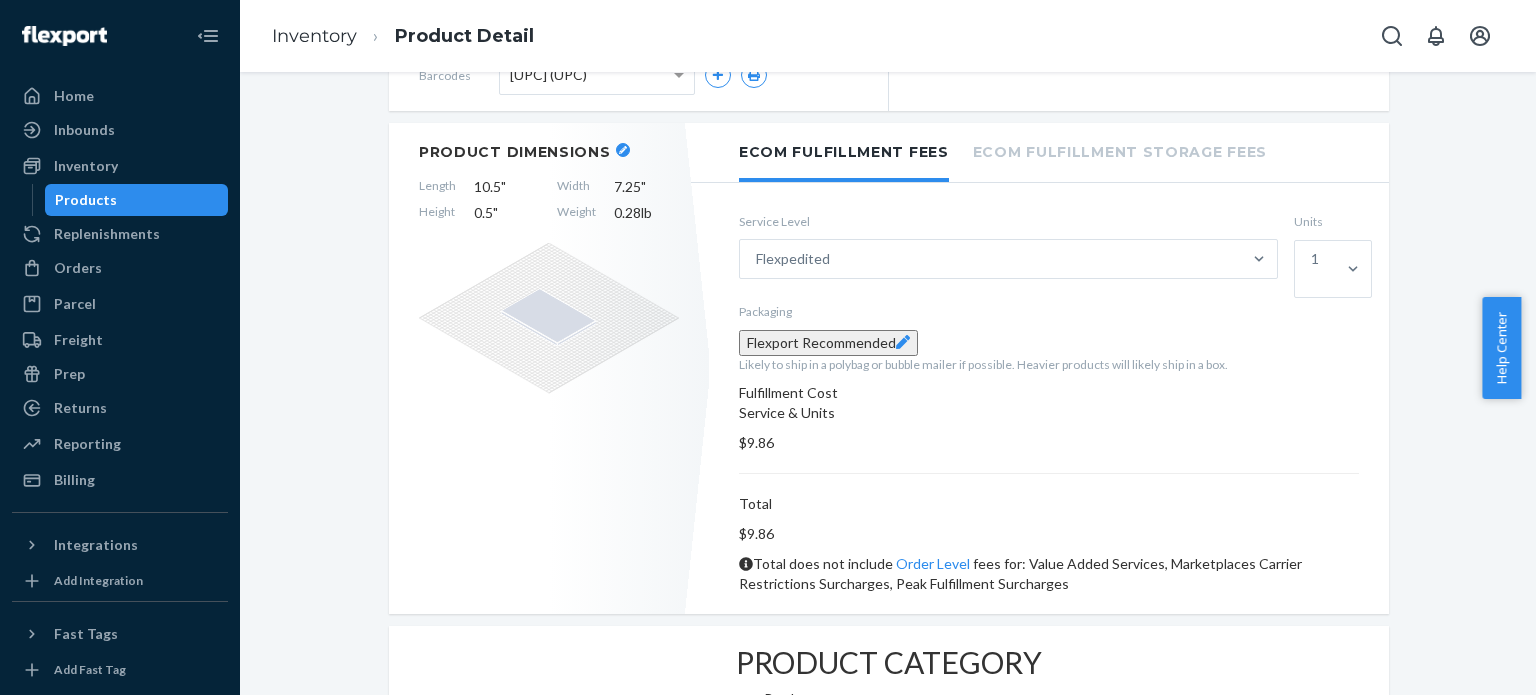 scroll, scrollTop: 100, scrollLeft: 0, axis: vertical 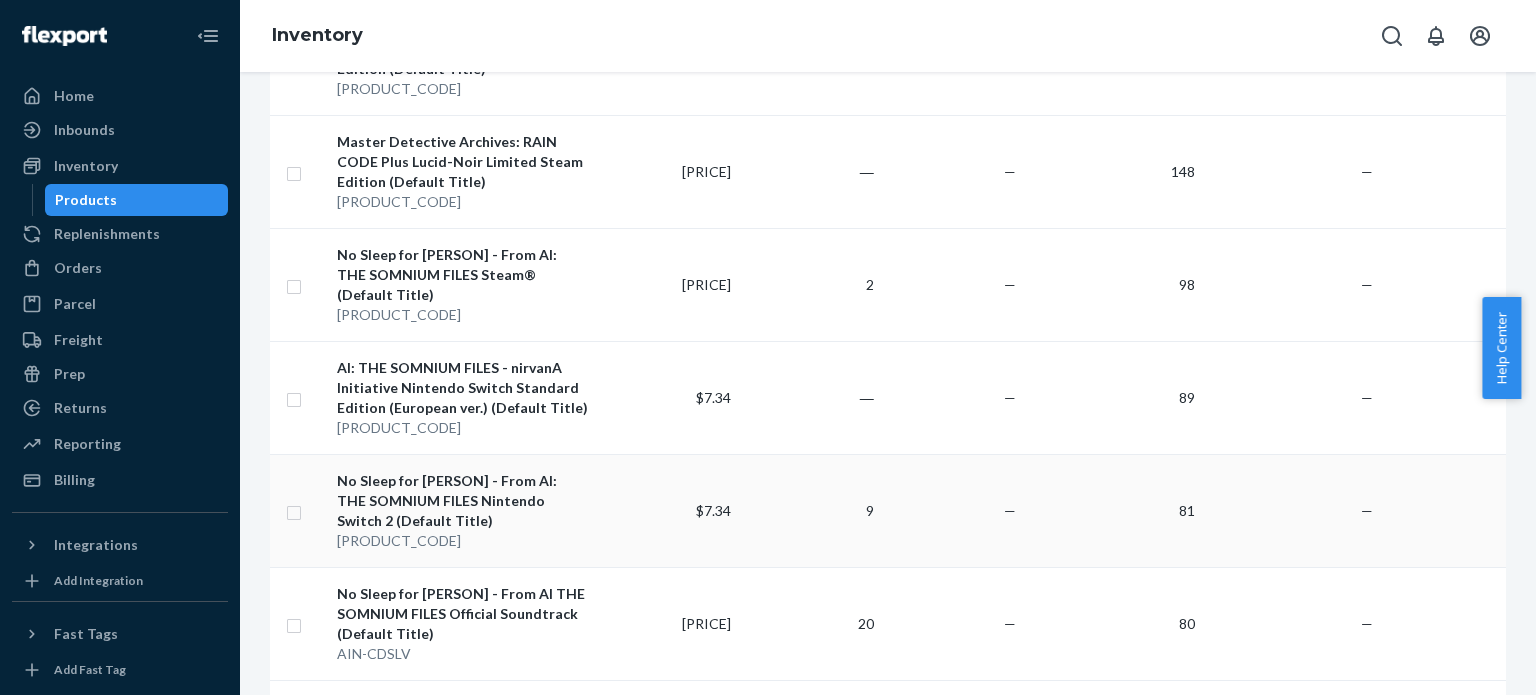 click on "No Sleep for [PERSON] - From AI: THE SOMNIUM FILES Nintendo Switch 2 (Default Title)" at bounding box center [462, 501] 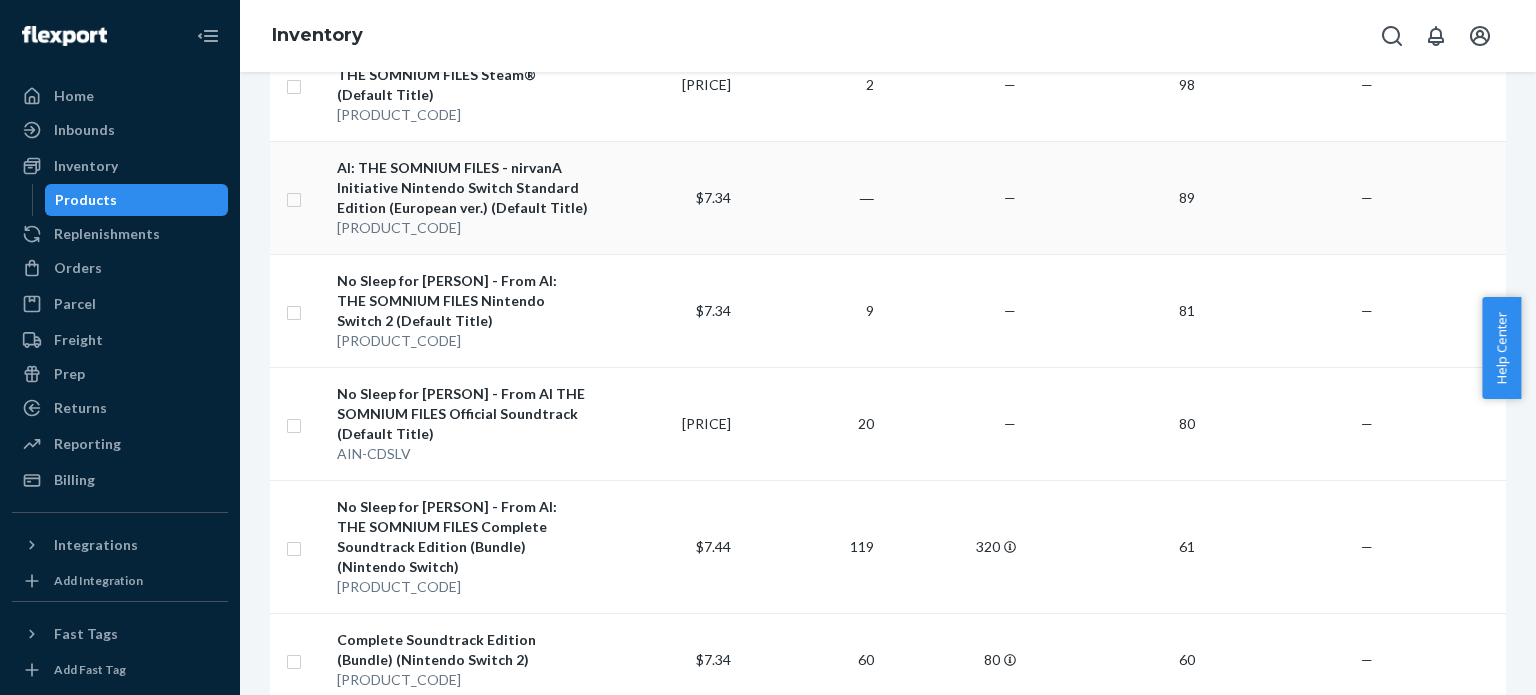 scroll, scrollTop: 1200, scrollLeft: 0, axis: vertical 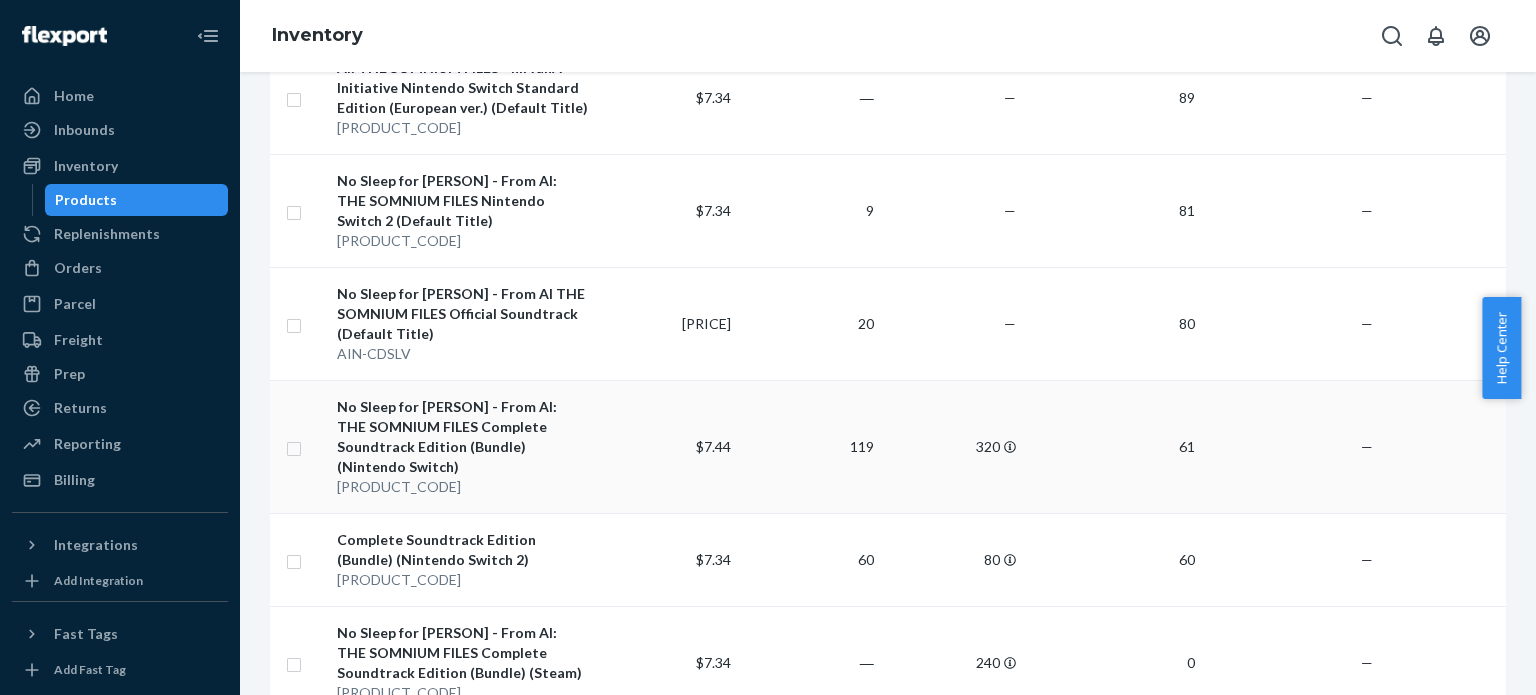 click on "No Sleep for [PERSON] - From AI: THE SOMNIUM FILES Complete Soundtrack Edition (Bundle) (Nintendo Switch)" at bounding box center [462, 437] 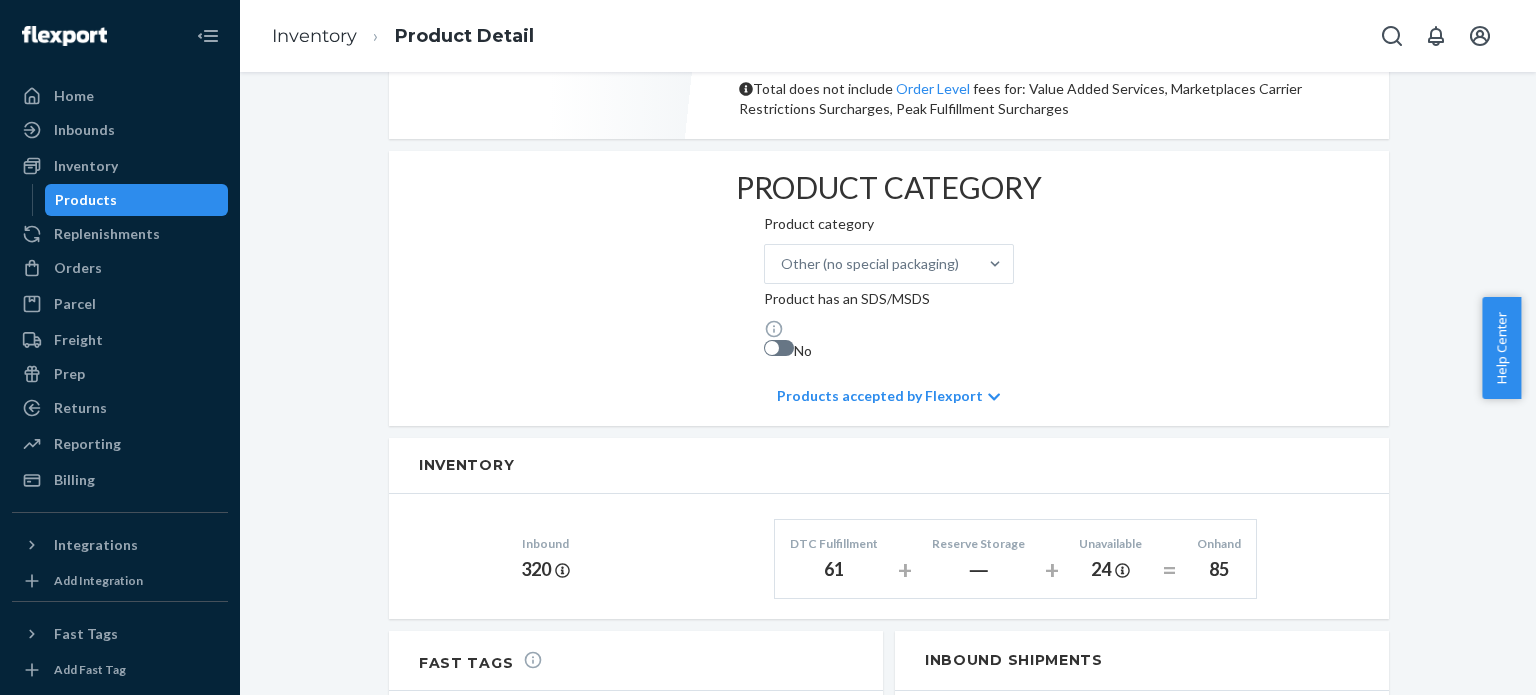 scroll, scrollTop: 600, scrollLeft: 0, axis: vertical 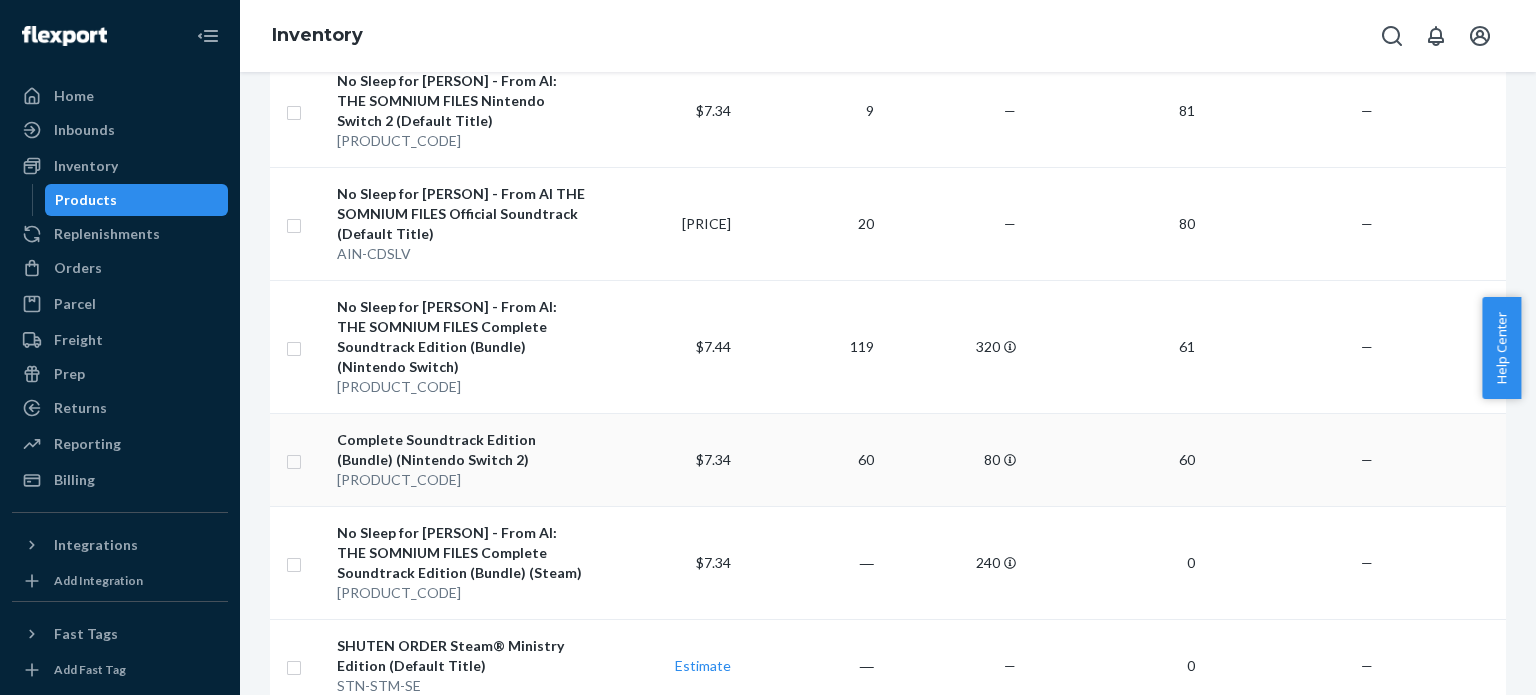 click on "Complete Soundtrack Edition (Bundle) (Nintendo Switch 2)" at bounding box center [462, 450] 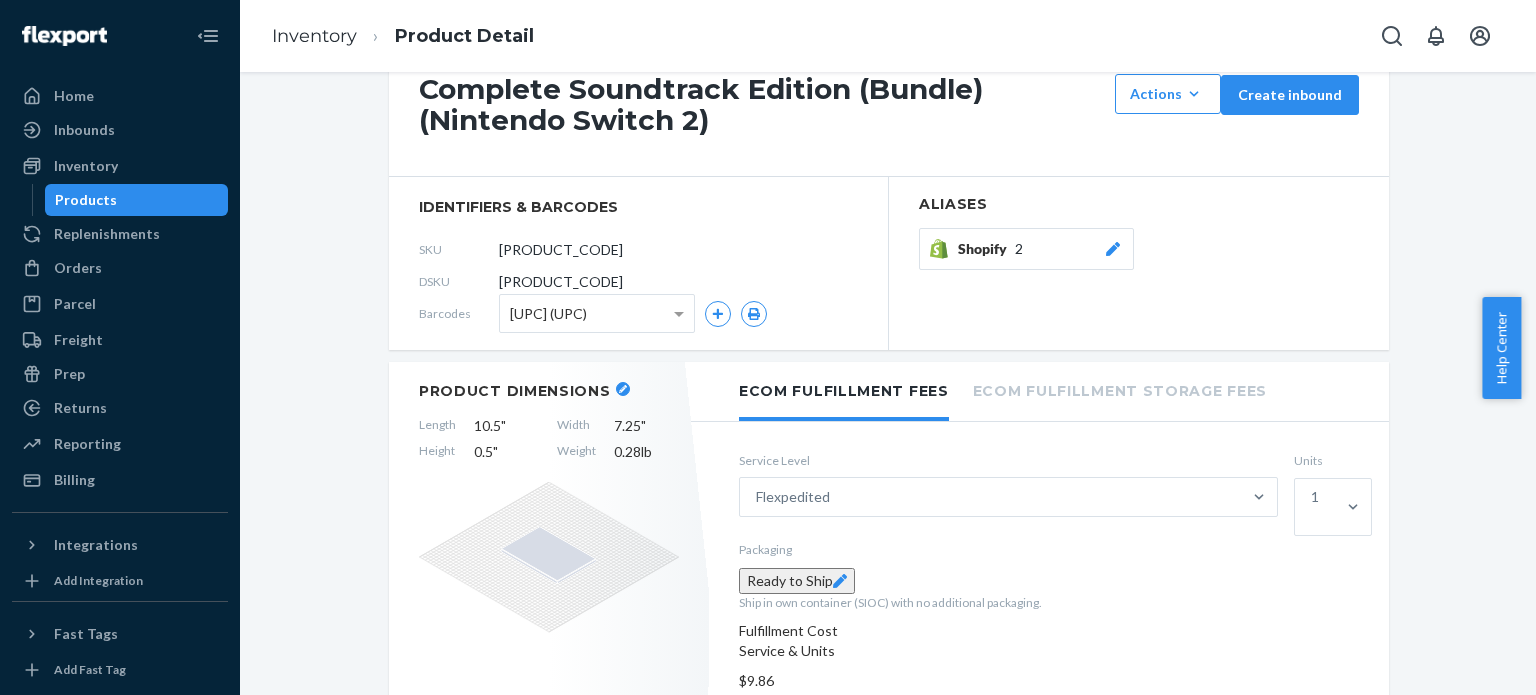 scroll, scrollTop: 0, scrollLeft: 0, axis: both 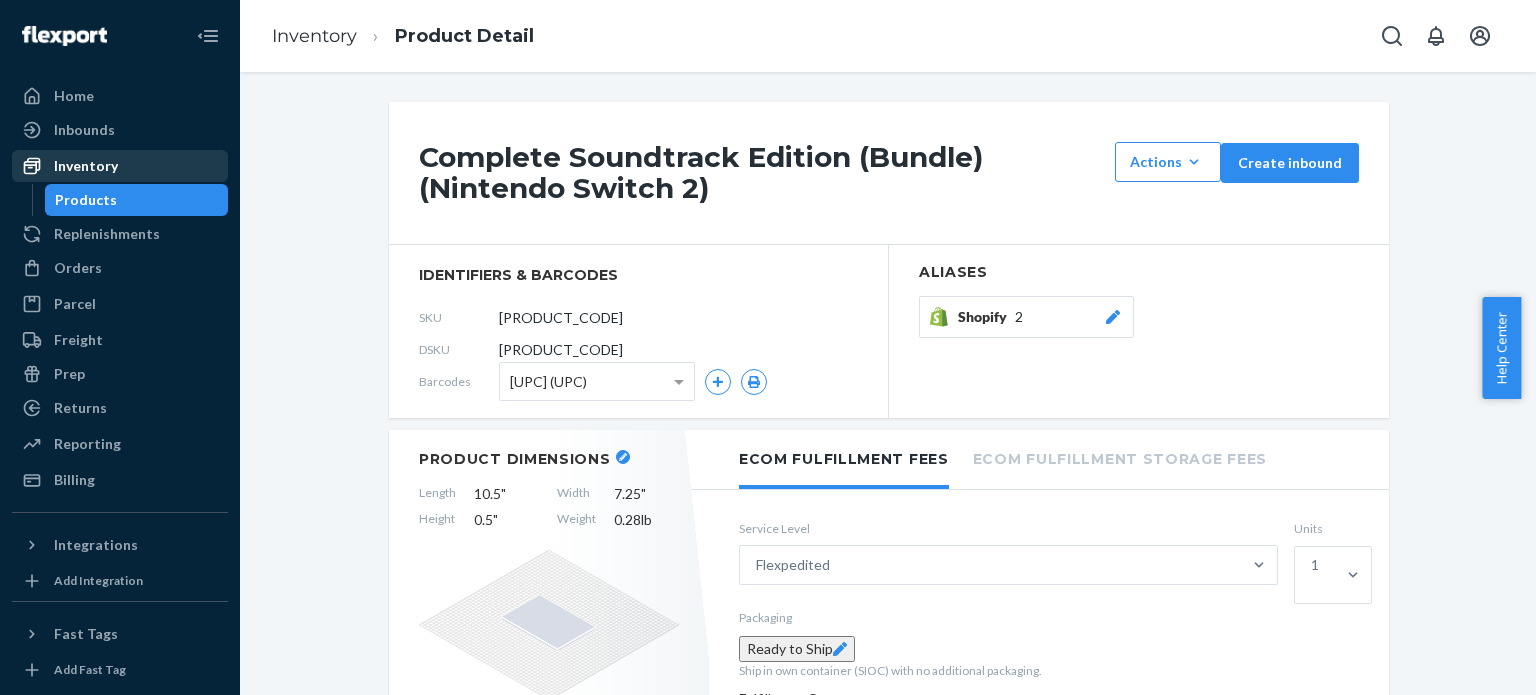click on "Inventory" at bounding box center (120, 166) 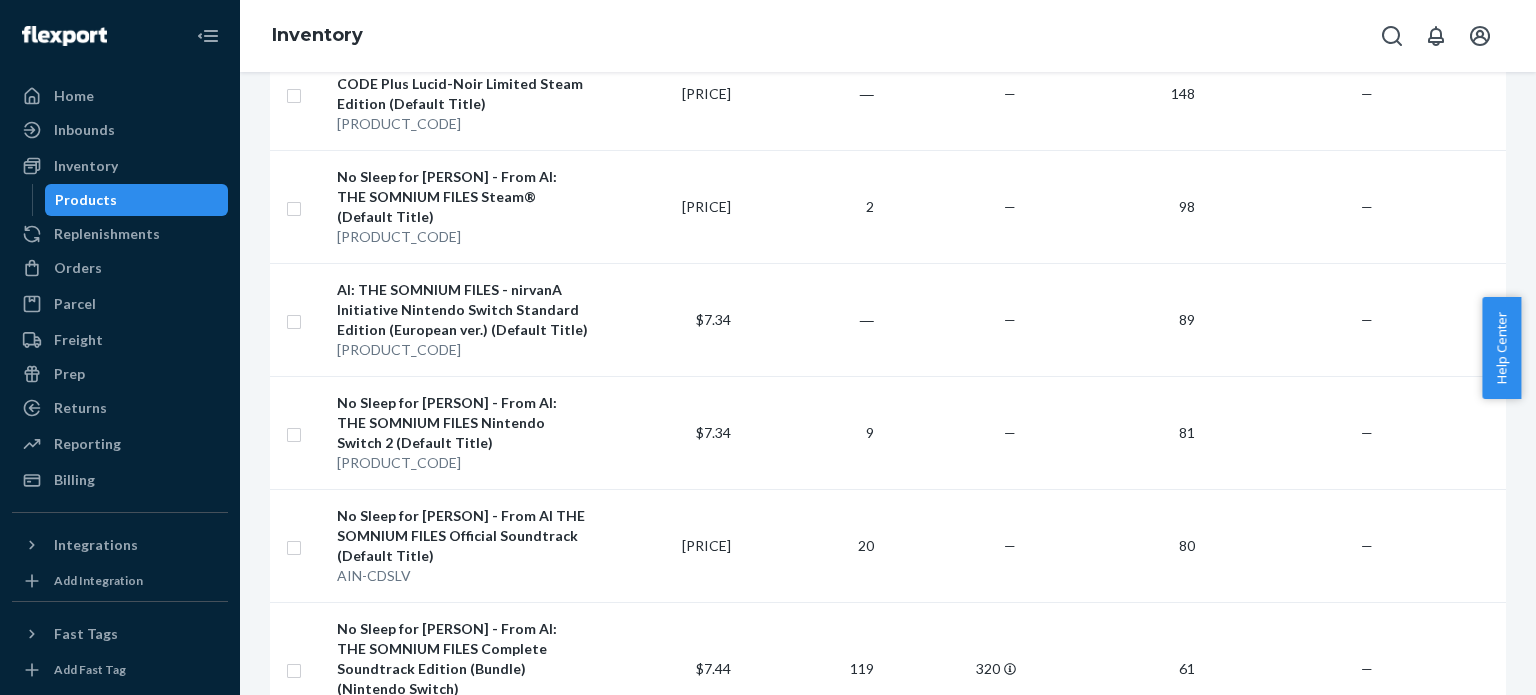 scroll, scrollTop: 1000, scrollLeft: 0, axis: vertical 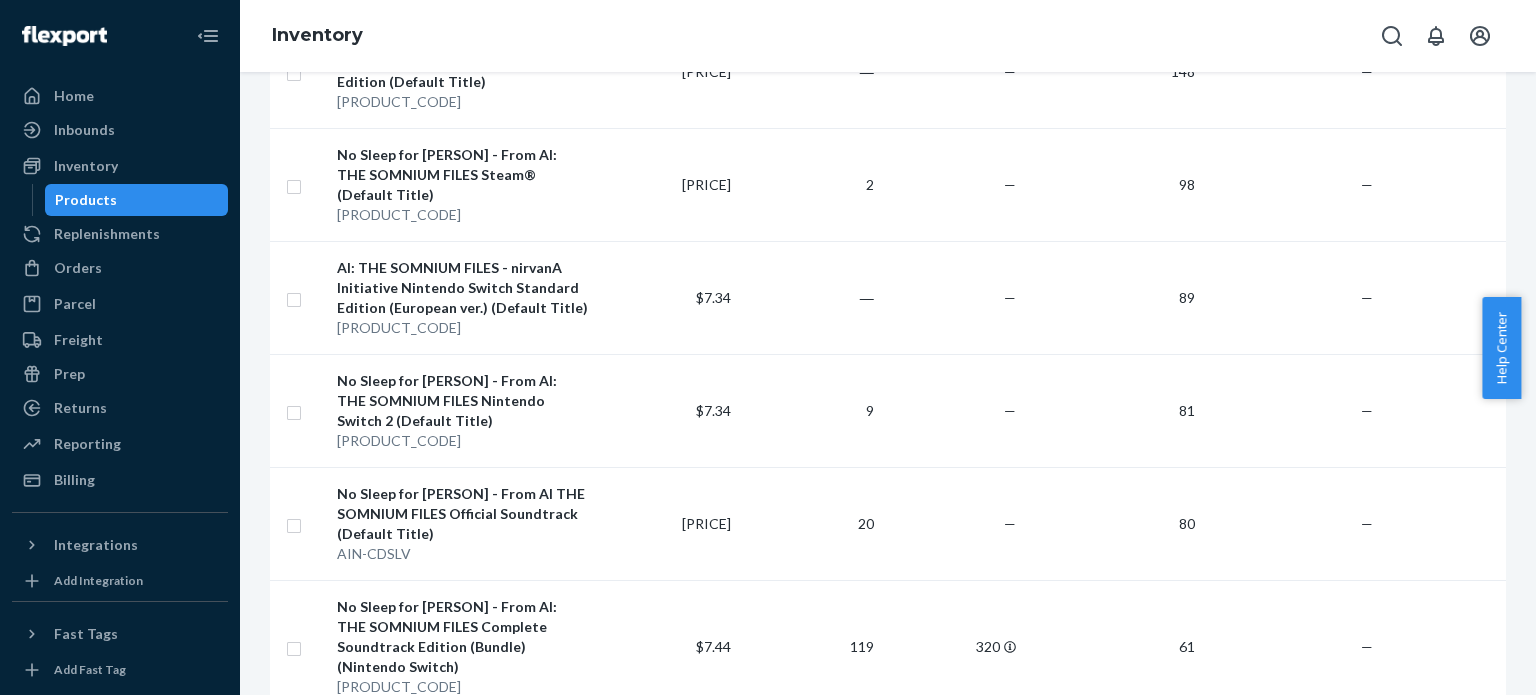 click on "Action Create product Create bundle Bulk create products Bulk update products Bulk update bundles Bulk update product alias attribute Sync Catalog Standard Active All locations Products Bundles Name Fulfillment Fee 30d Orders Inbound DTC Fulfillment Reserve Storage Unavailable Holiday Card [YEAR] (Default Title) HOL-CARD-[YEAR] ― — 837 — — WDO Starter Kit (Default Title) RC-BUN-HOL50OFF [PRICE] 2 — 599 — — Fitness Circuit Nintendo Switch (Default Title) FIT-NSW-SE [PRICE] ― — 471 — — Master Detective Archives: RAIN CODE Standard Edition Nintendo Switch (Default Title) RC-NSW-SE [PRICE] 1 — 257 — — No Sleep for [PERSON] - From AI: THE SOMNIUM FILES Nintendo Switch Holographic Edition (Default Title) AIN-NSW-SE [PRICE] 5 — 205 — — Psycho-Noir Bundle (Default Title) RC-DRD-HOL50OFF [PRICE] 2 — 204 — — Master Detective Archives: RAIN CODE Plus PlayStation®5 Standard Edition (Default Title) RC-PS5-SE [PRICE] 2 — 156 — — RC-STM-LE [PRICE] ― — 148 — — AIN-STM-SE [PRICE] 2" at bounding box center (888, 206) 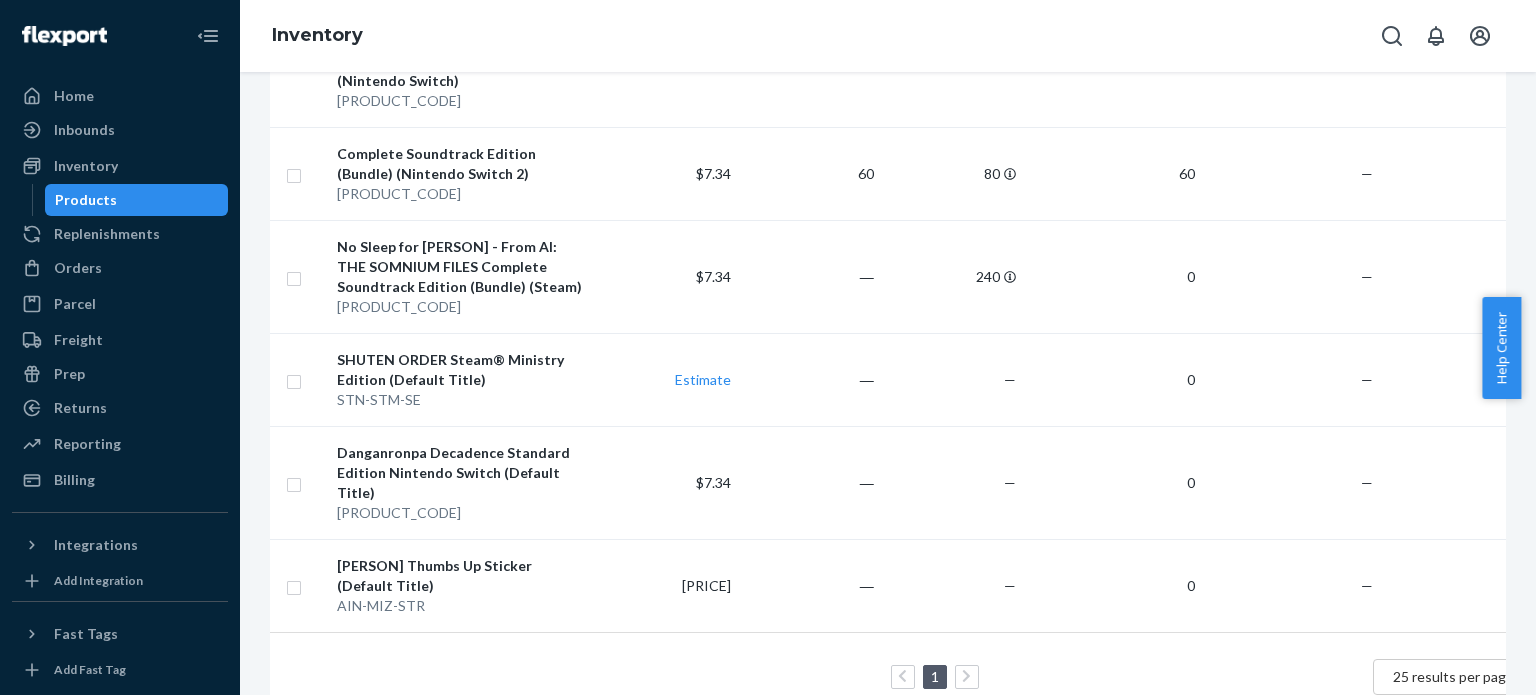 scroll, scrollTop: 1600, scrollLeft: 0, axis: vertical 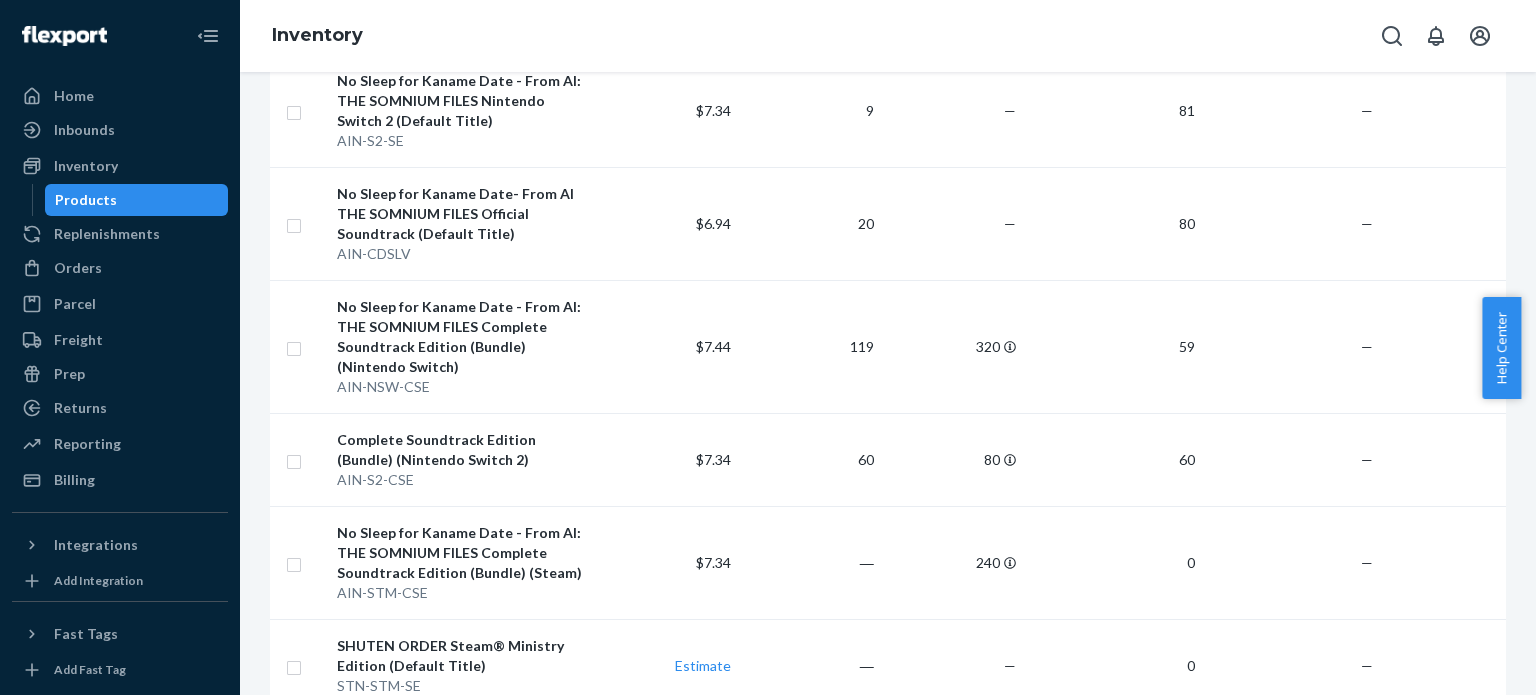 click on "Action Create product Create bundle Bulk create products Bulk update products Bulk update bundles Bulk update product alias attribute Sync Catalog Standard Active All locations Products Bundles Name Fulfillment Fee 30d Orders Inbound DTC Fulfillment Reserve Storage Unavailable Holiday Card [YEAR] (Default Title) HOL-CARD-[YEAR] ― — 837 — — WDO Starter Kit (Default Title) RC-BUN-HOL50OFF [PRICE] 2 — 599 — — Fitness Circuit Nintendo Switch (Default Title) FIT-NSW-SE [PRICE] ― — 471 — — Master Detective Archives: RAIN CODE Standard Edition Nintendo Switch (Default Title) RC-NSW-SE [PRICE] 1 — 257 — — No Sleep for [PERSON] - From AI: THE SOMNIUM FILES Nintendo Switch Holographic Edition (Default Title) AIN-NSW-SE [PRICE] 5 — 205 — — Psycho-Noir Bundle (Default Title) RC-DRD-HOL50OFF [PRICE] 2 — 204 — — Master Detective Archives: RAIN CODE Plus PlayStation®5 Standard Edition (Default Title) RC-PS5-SE [PRICE] 2 — 156 — — RC-STM-LE [PRICE] ― — 148 — — AIN-STM-SE [PRICE] 2" at bounding box center (888, 383) 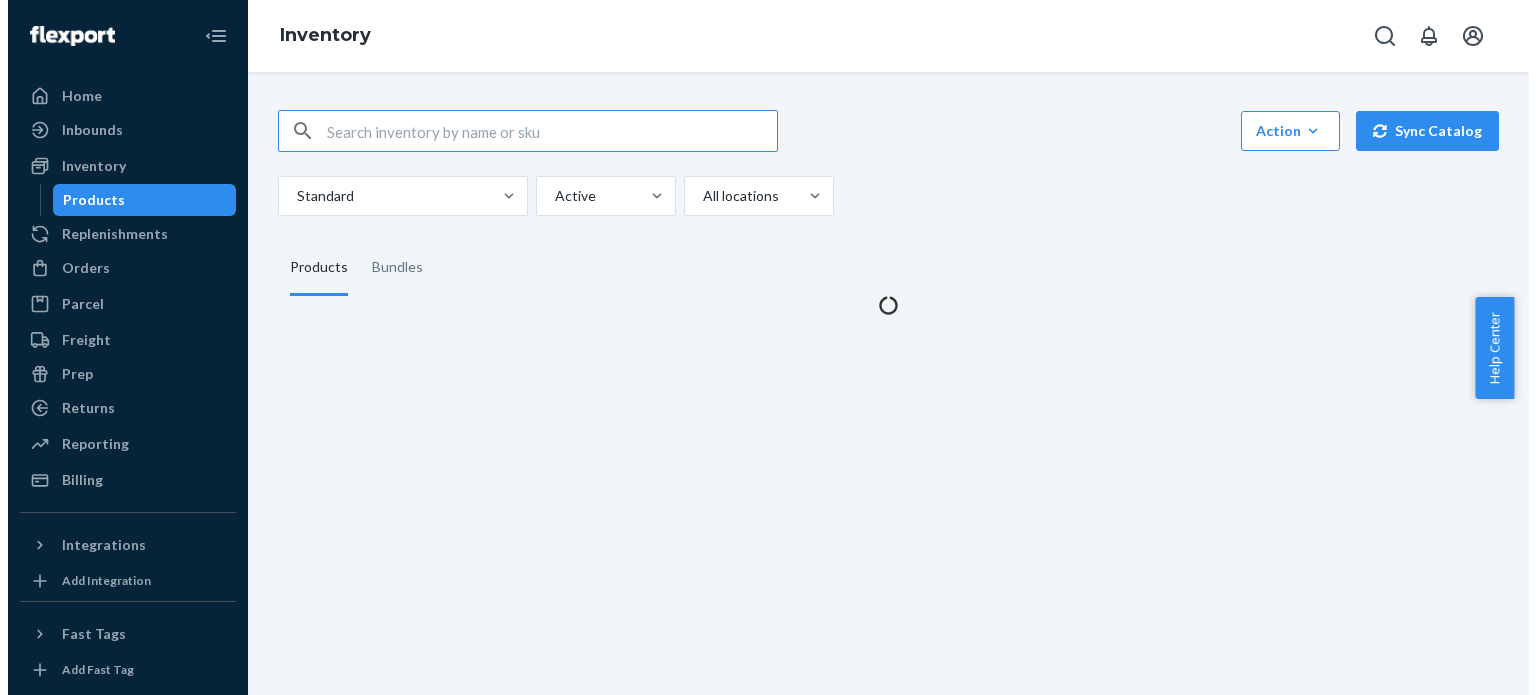 scroll, scrollTop: 0, scrollLeft: 0, axis: both 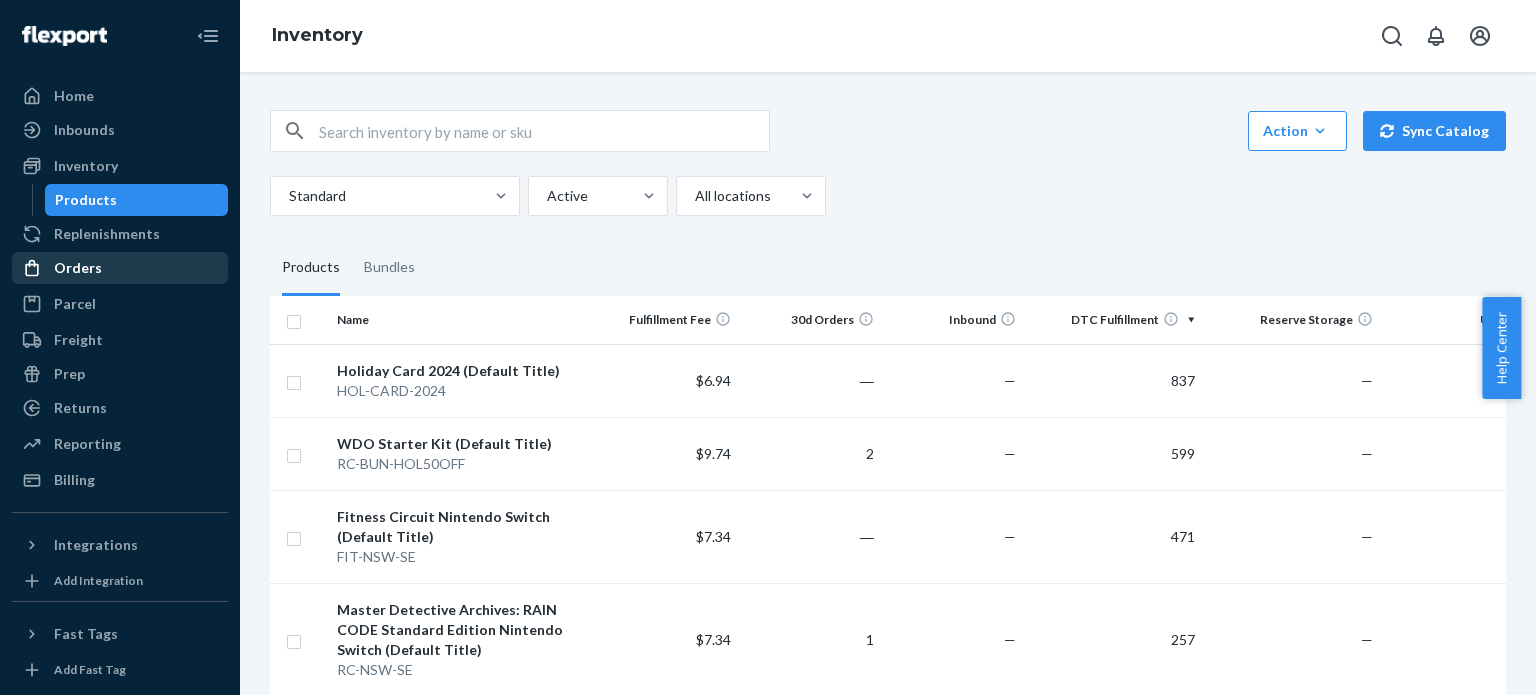 click on "Orders" at bounding box center (78, 268) 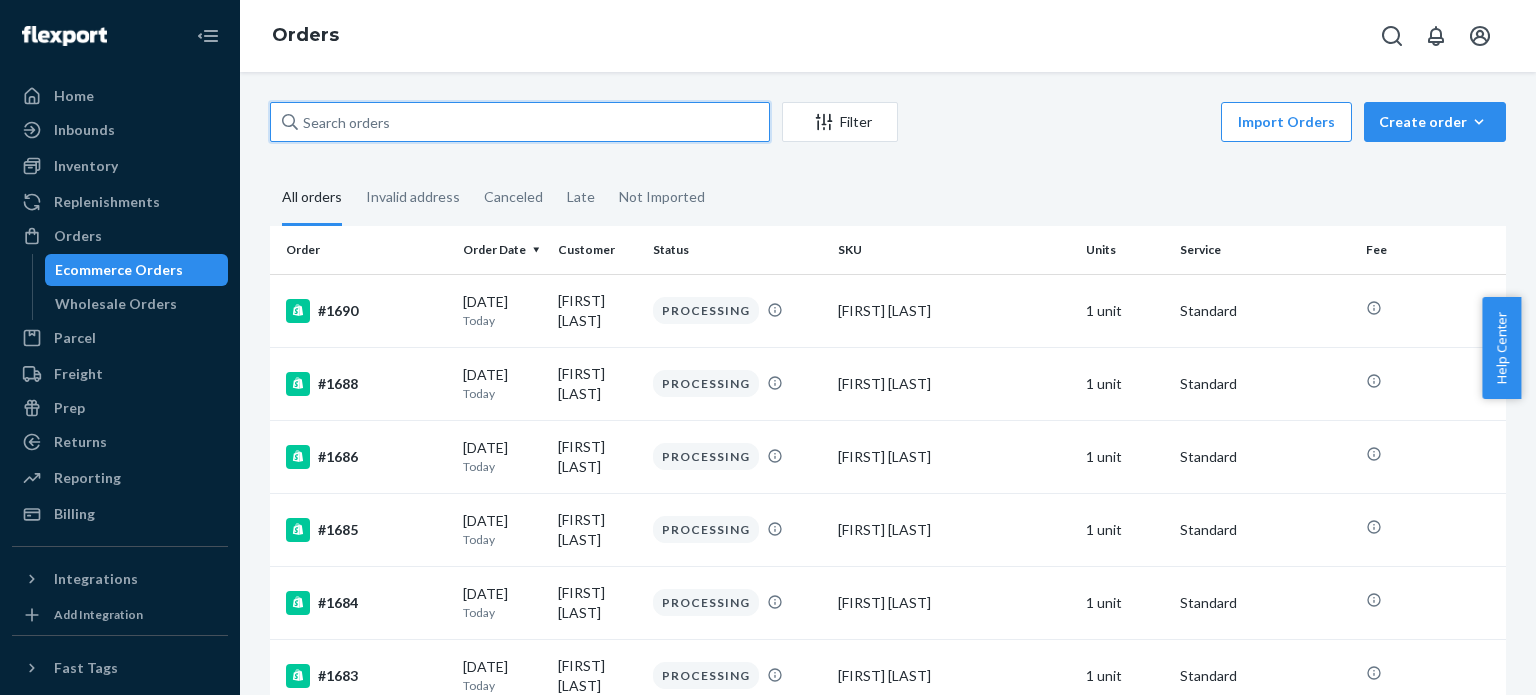 click at bounding box center [520, 122] 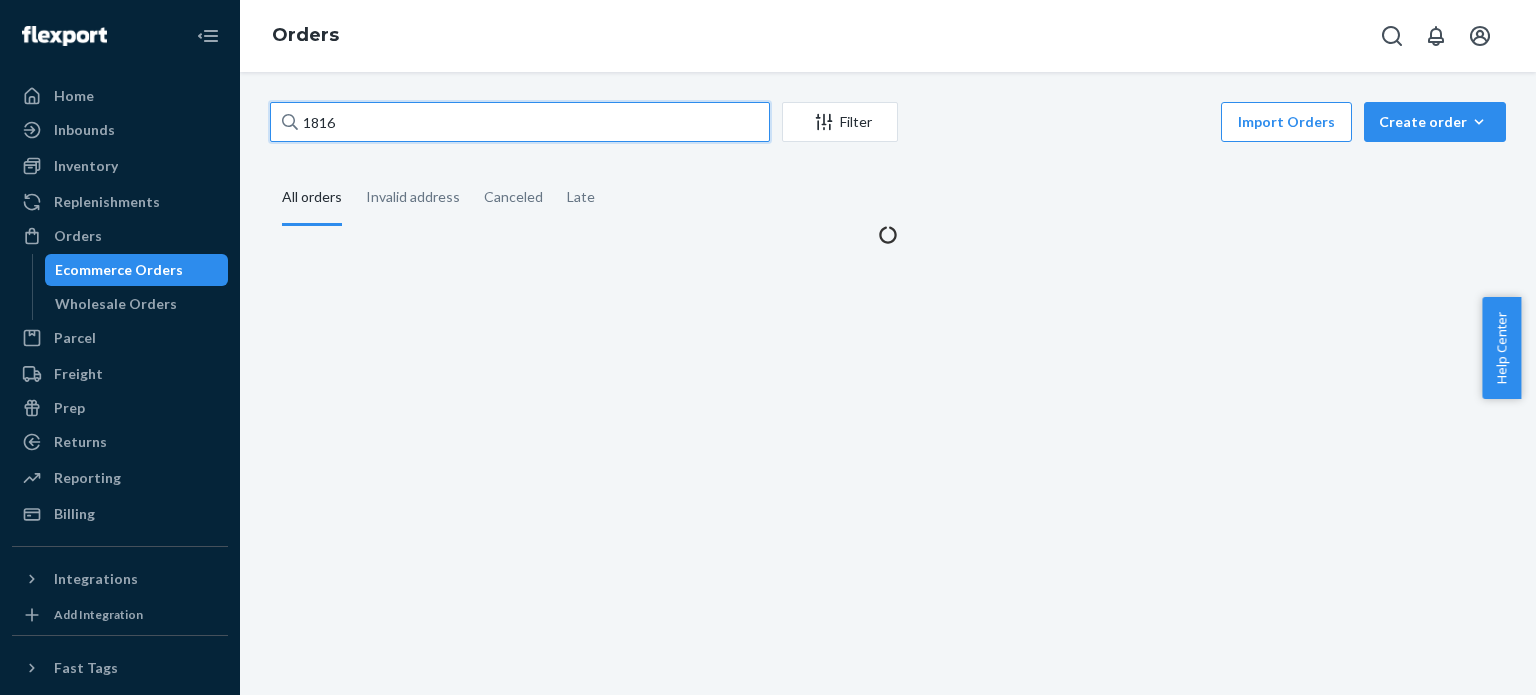 type on "1816" 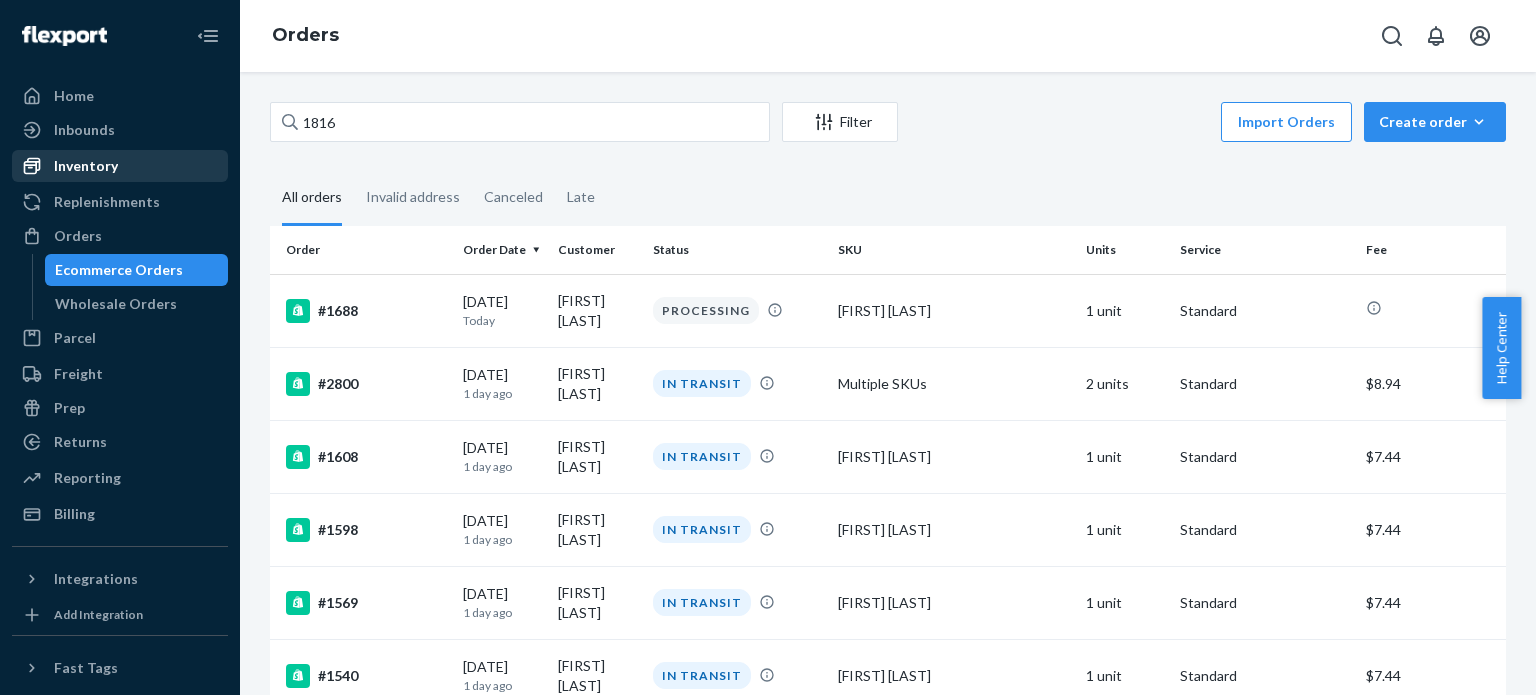 click on "Inventory" at bounding box center [86, 166] 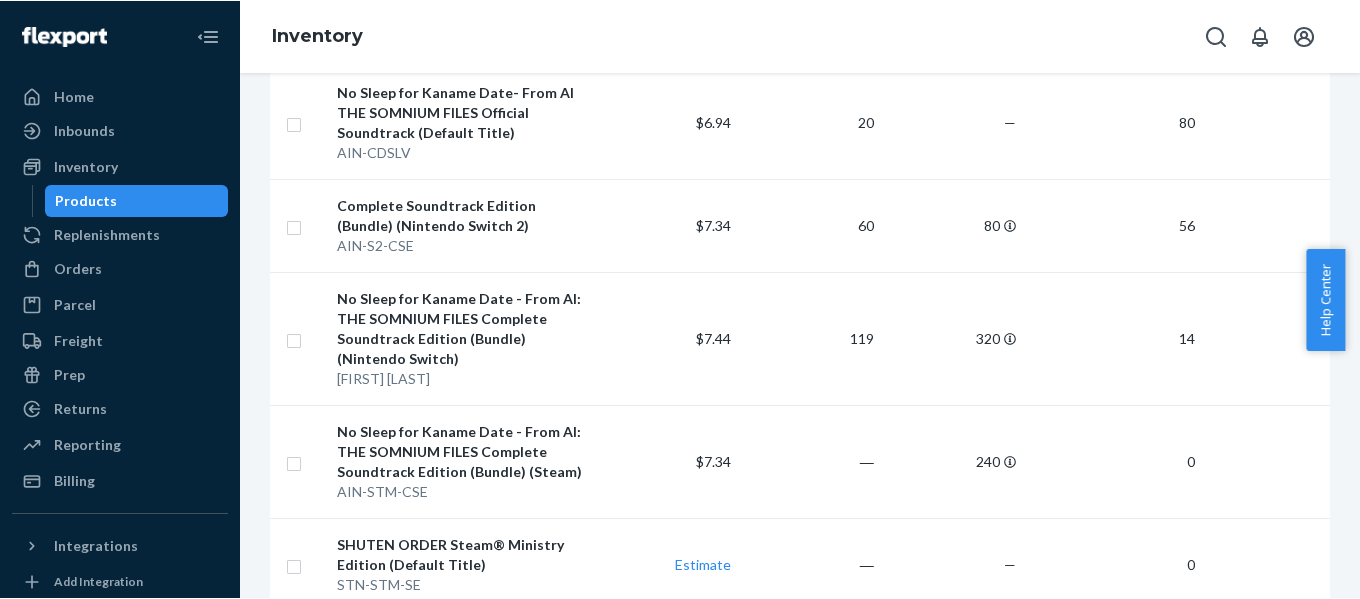 scroll, scrollTop: 1243, scrollLeft: 0, axis: vertical 